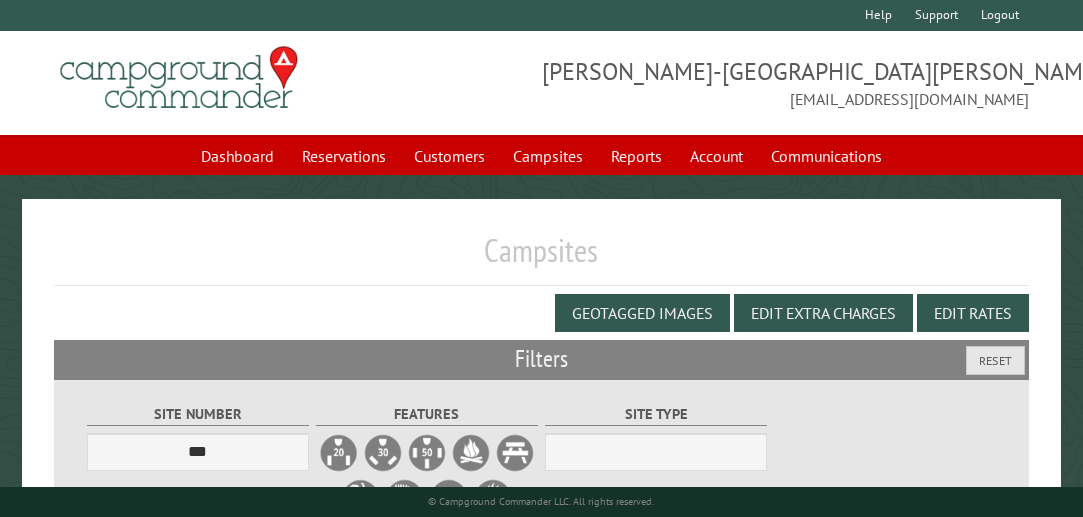 scroll, scrollTop: 0, scrollLeft: 0, axis: both 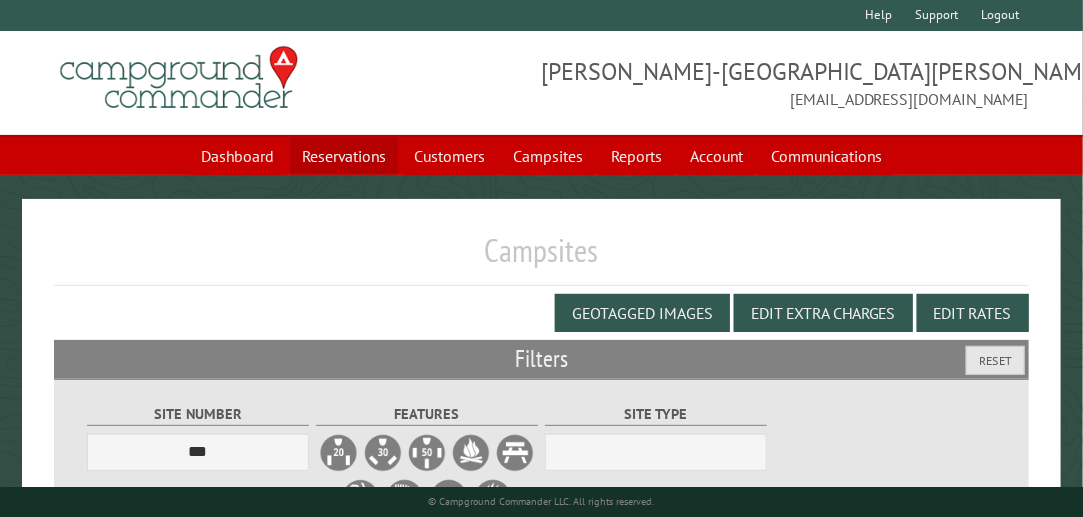 click on "Reservations" at bounding box center [344, 156] 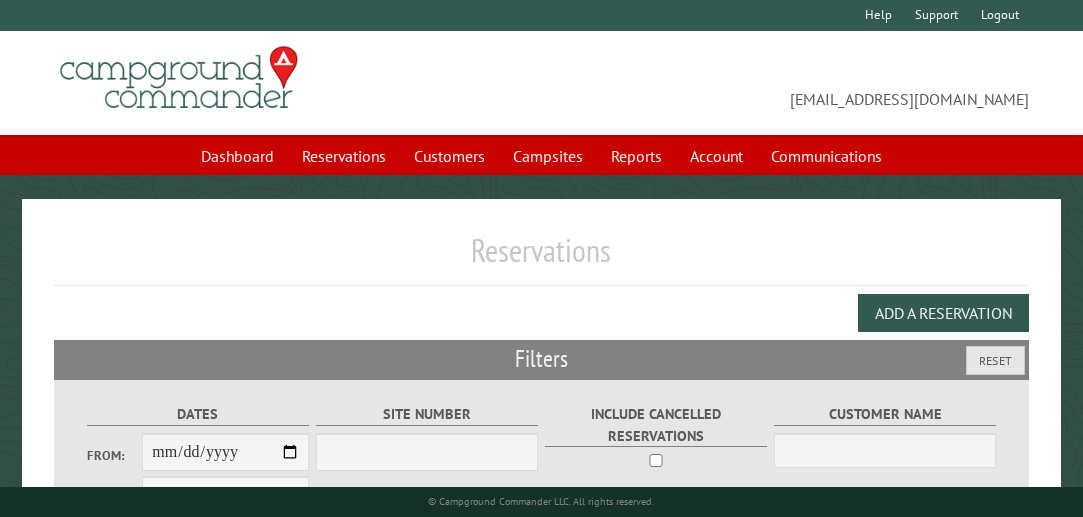 scroll, scrollTop: 0, scrollLeft: 0, axis: both 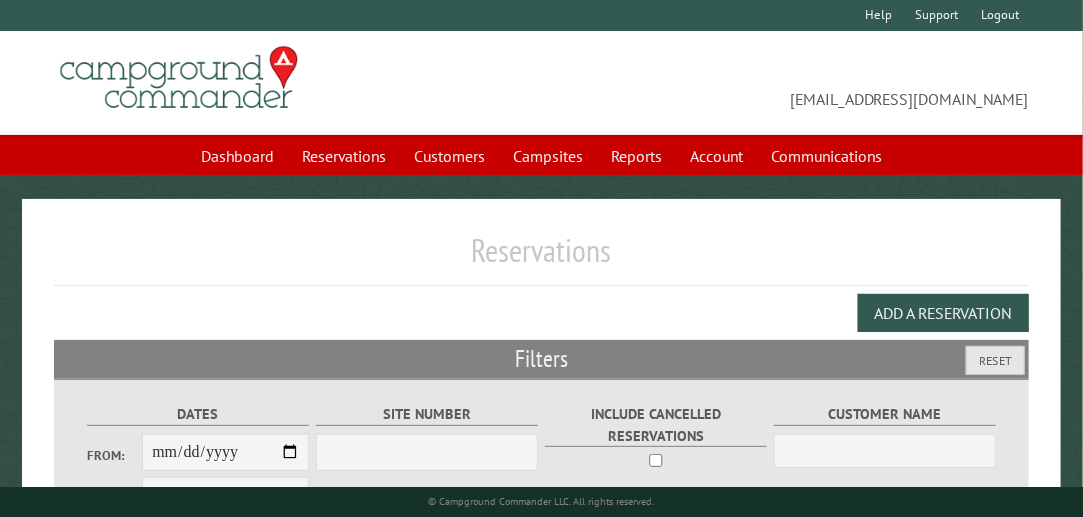 select on "***" 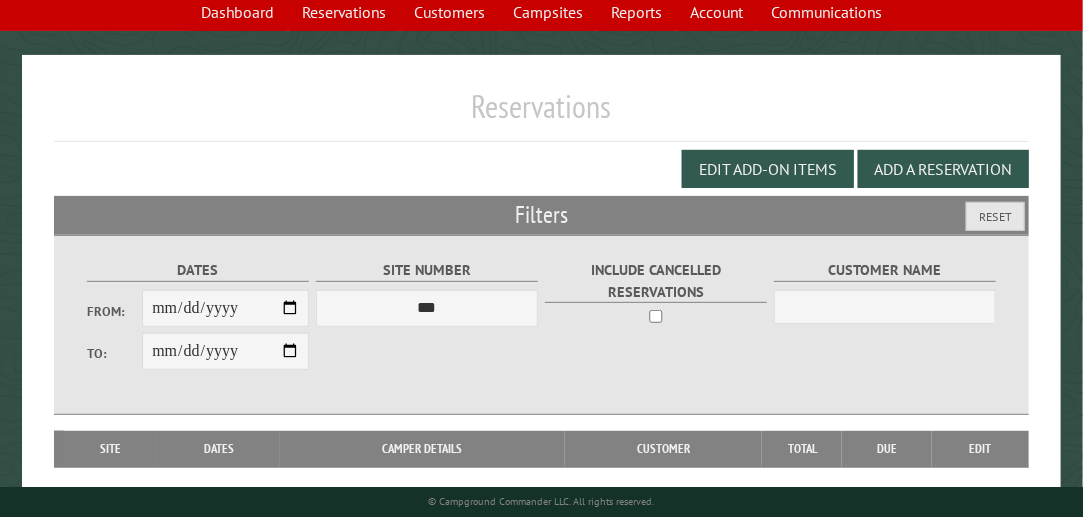 scroll, scrollTop: 145, scrollLeft: 0, axis: vertical 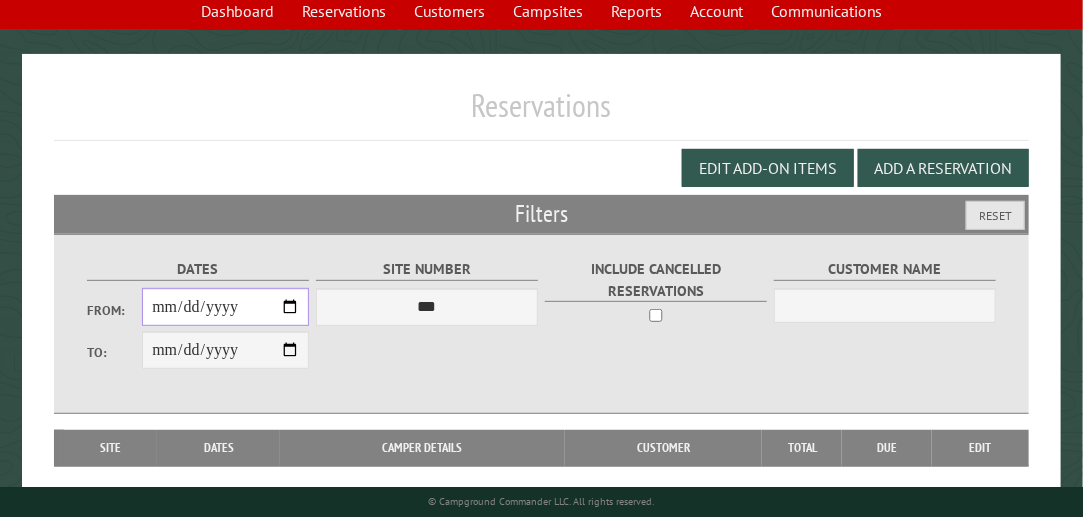 click on "From:" at bounding box center [225, 307] 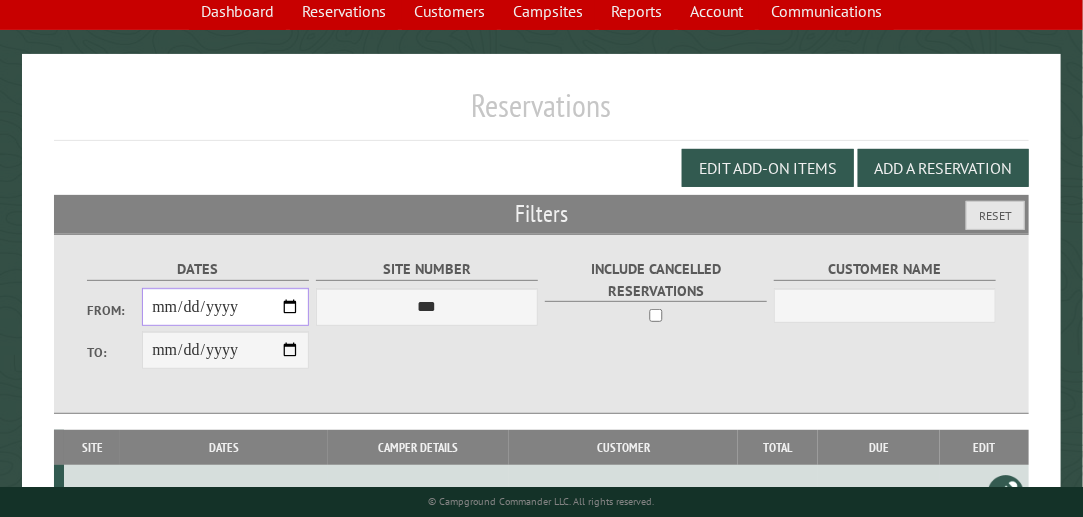 scroll, scrollTop: 312, scrollLeft: 0, axis: vertical 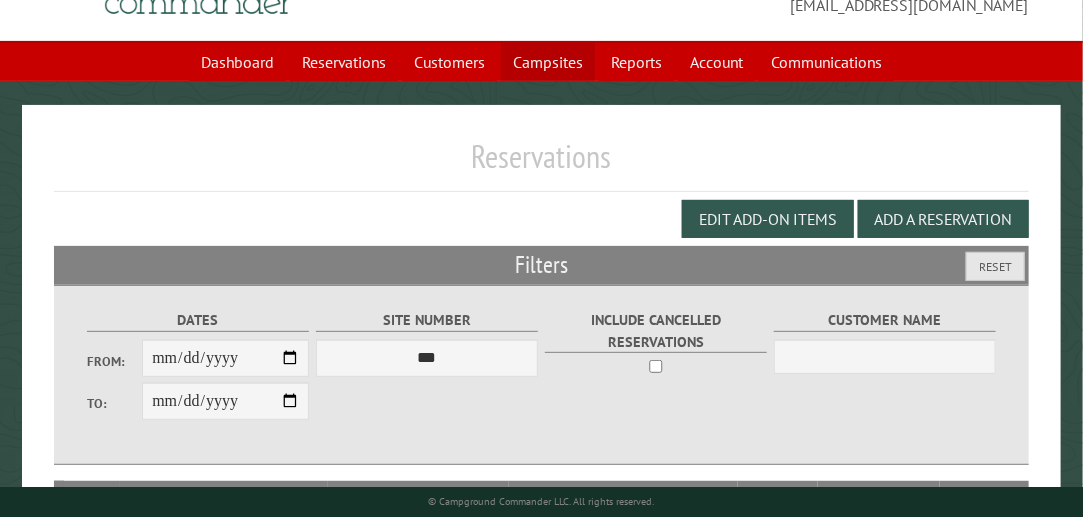 click on "Campsites" at bounding box center (548, 62) 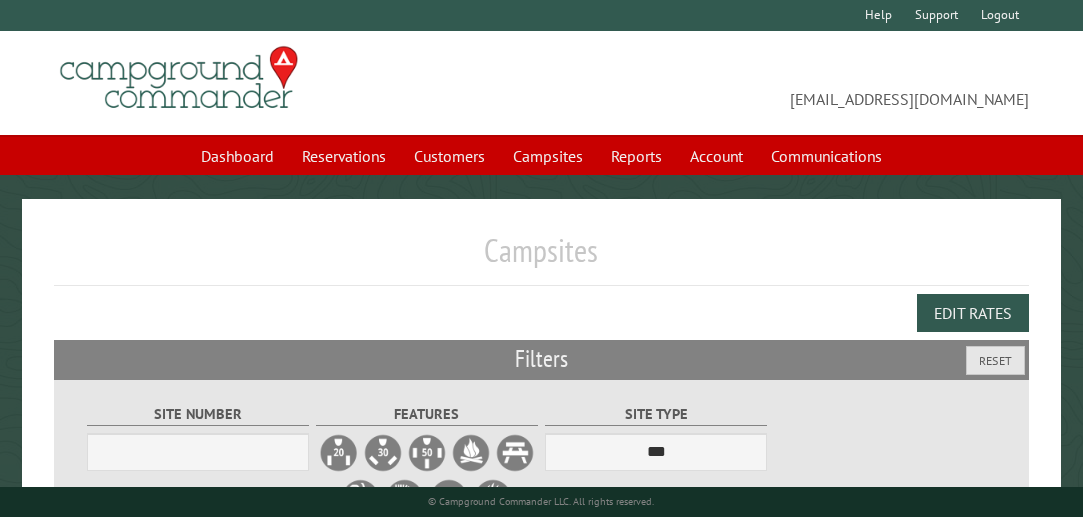 scroll, scrollTop: 0, scrollLeft: 0, axis: both 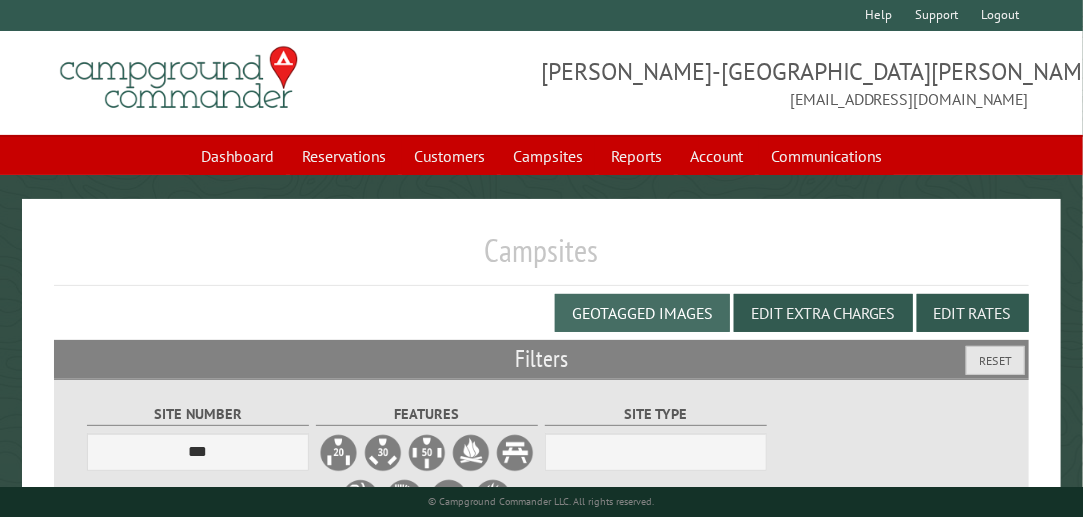 select on "***" 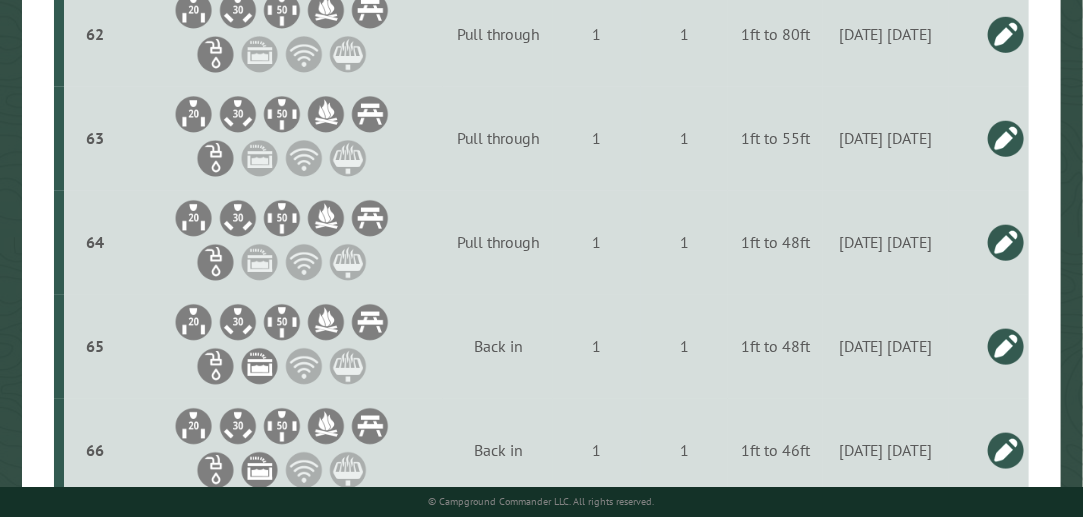 scroll, scrollTop: 6764, scrollLeft: 0, axis: vertical 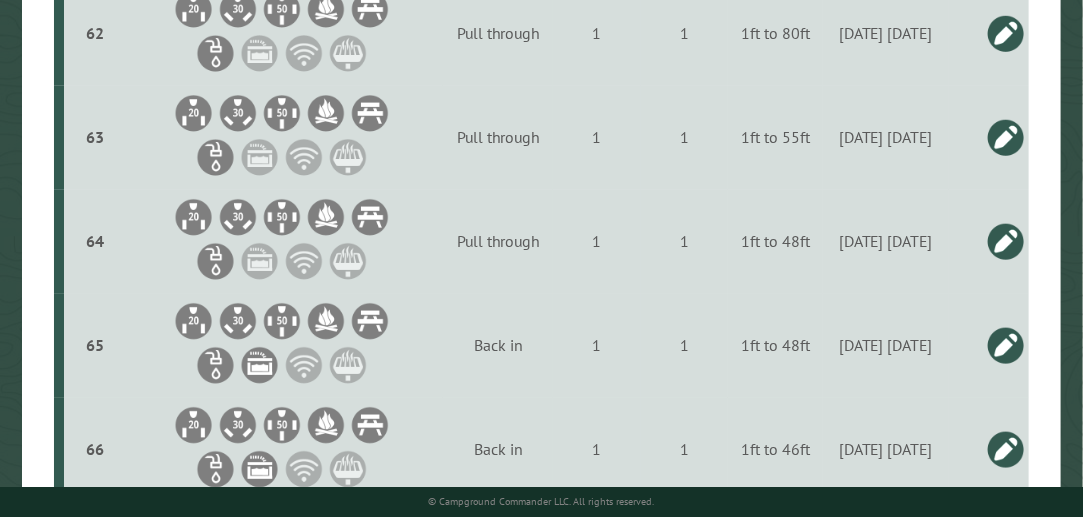 click at bounding box center (1006, 137) 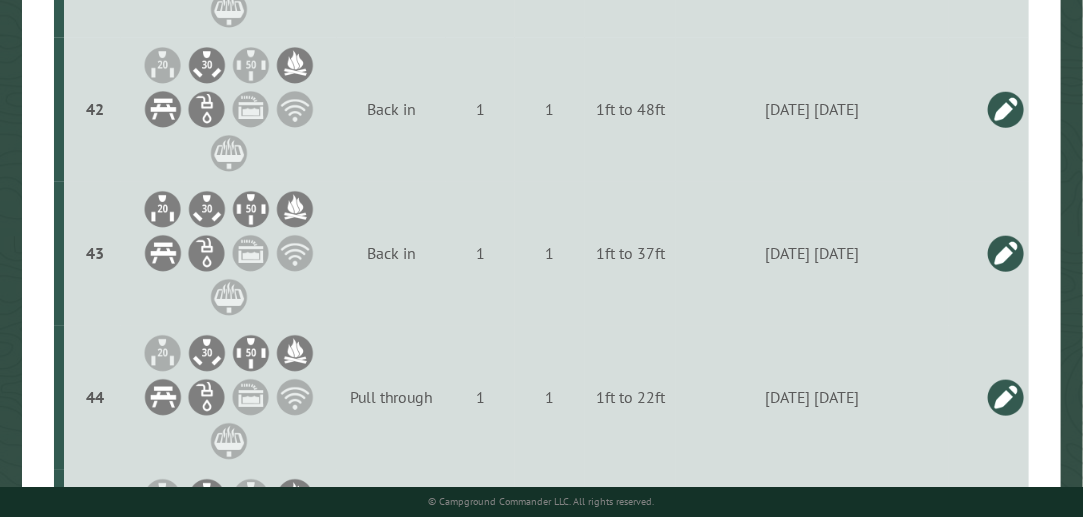 click on "**********" at bounding box center (805, 2539) 